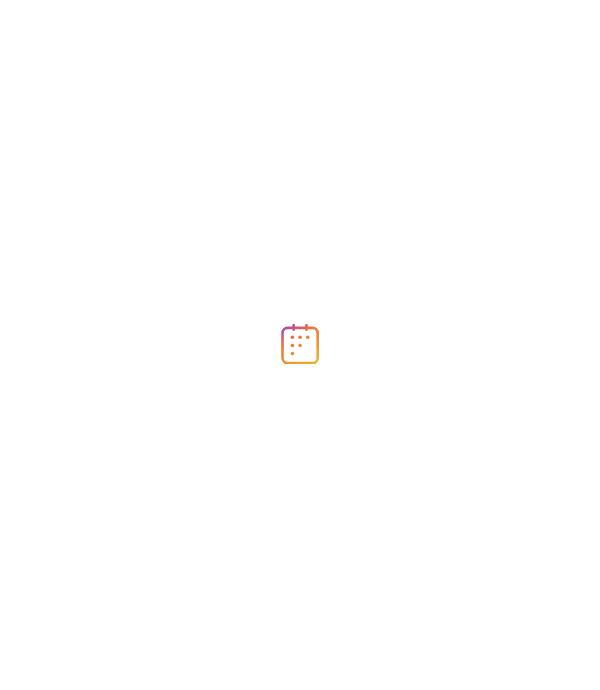 scroll, scrollTop: 0, scrollLeft: 0, axis: both 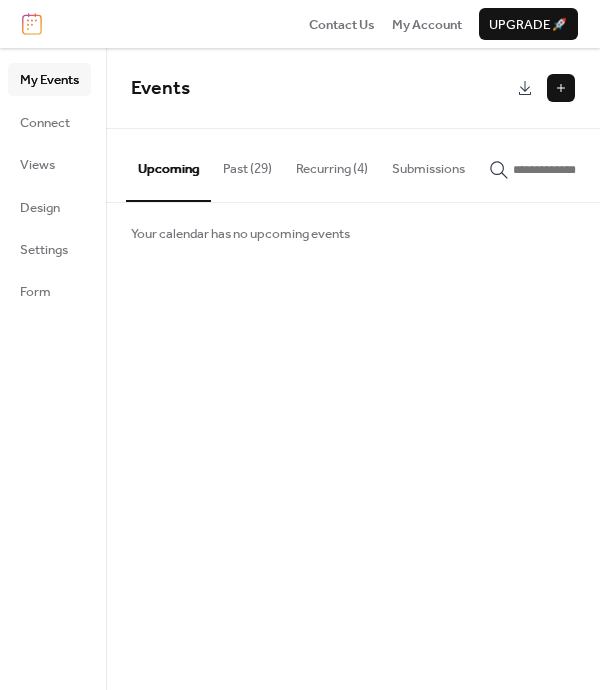 click at bounding box center [561, 88] 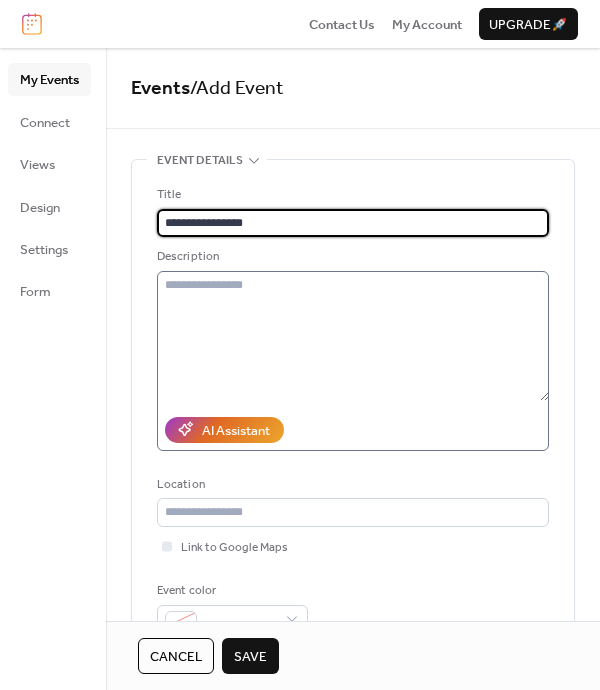 type on "**********" 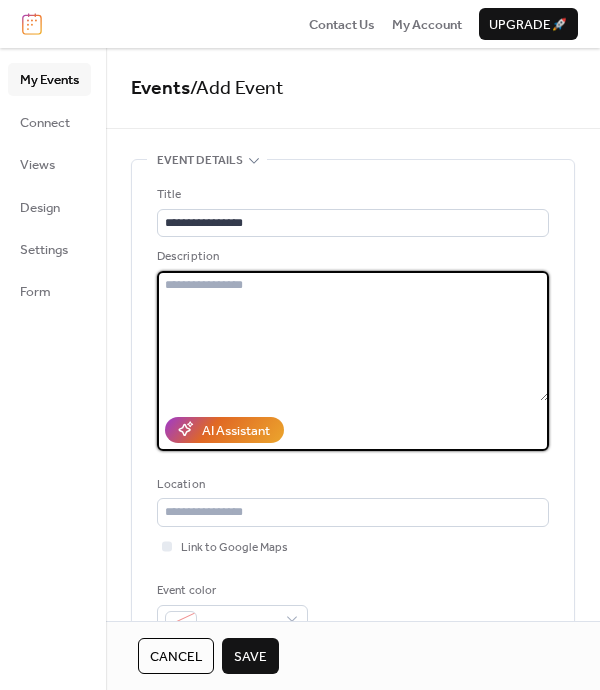 click at bounding box center (353, 336) 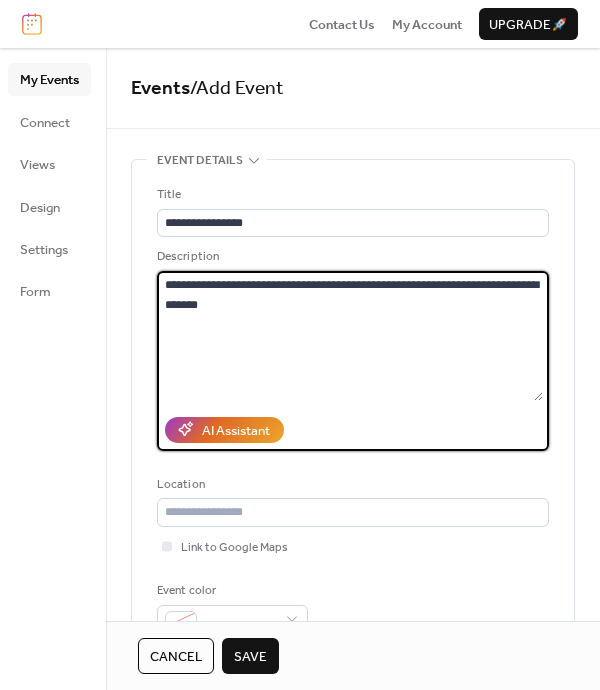 click on "**********" at bounding box center (350, 336) 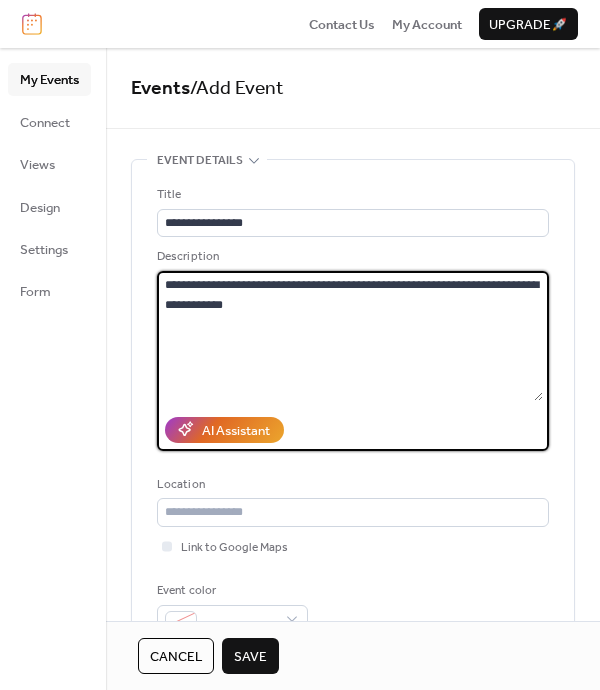 click on "**********" at bounding box center (350, 336) 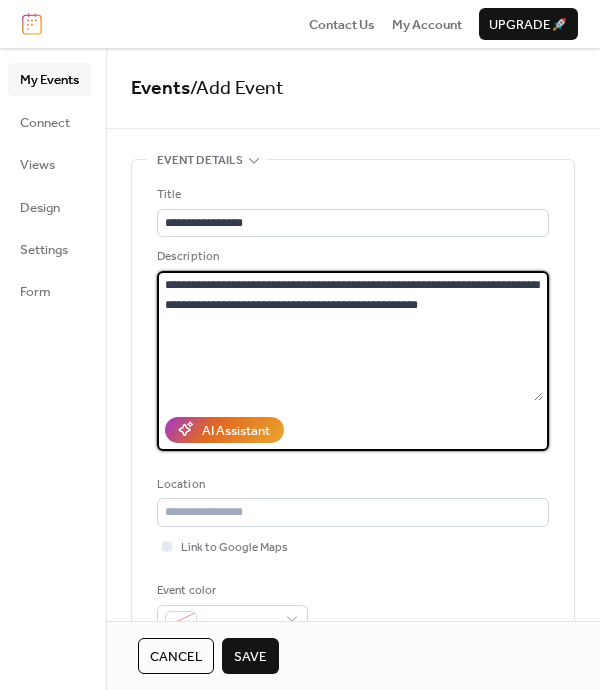 click on "**********" at bounding box center [350, 336] 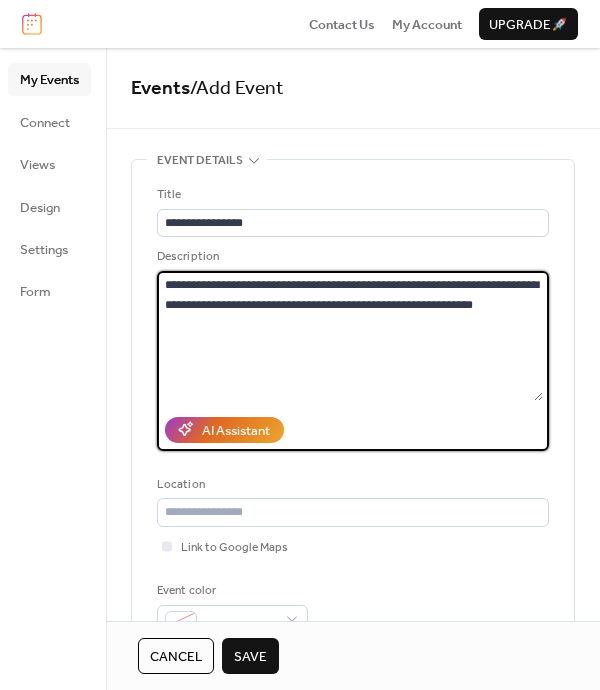 drag, startPoint x: 488, startPoint y: 294, endPoint x: 527, endPoint y: 302, distance: 39.812057 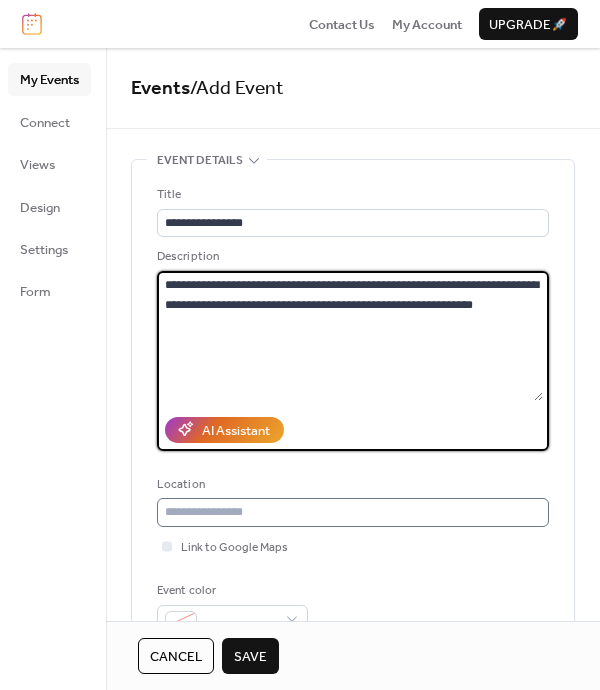 type on "**********" 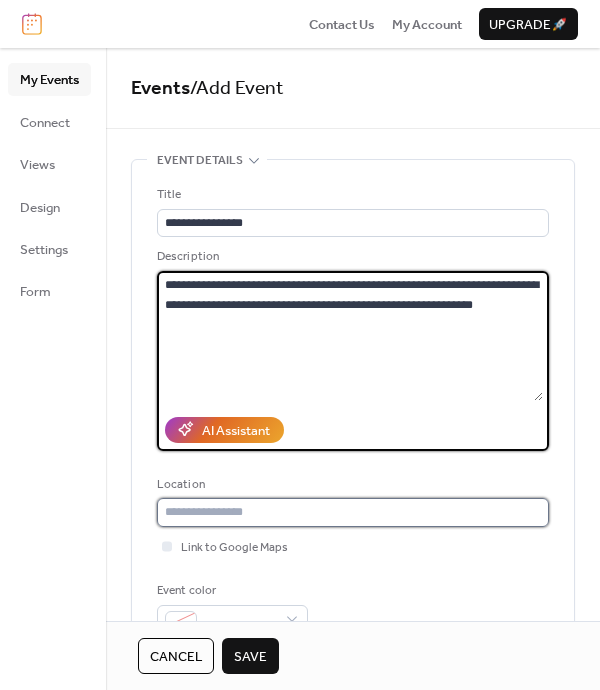 click at bounding box center [353, 512] 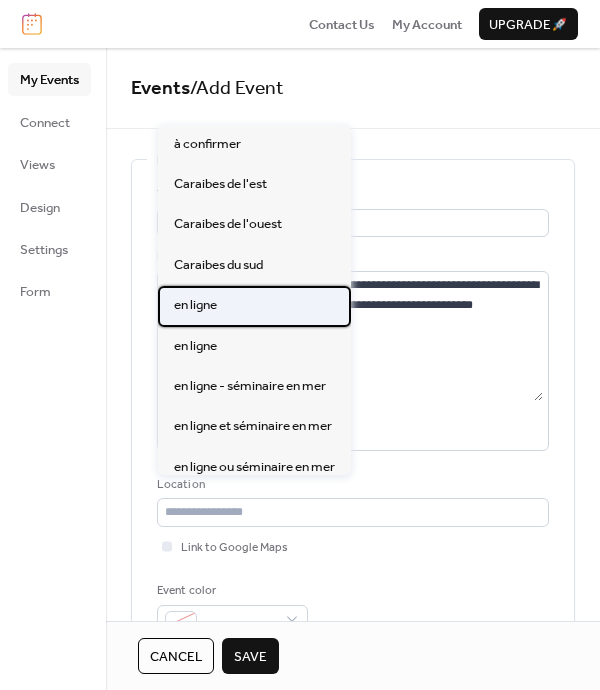 click on "en ligne" at bounding box center (195, 305) 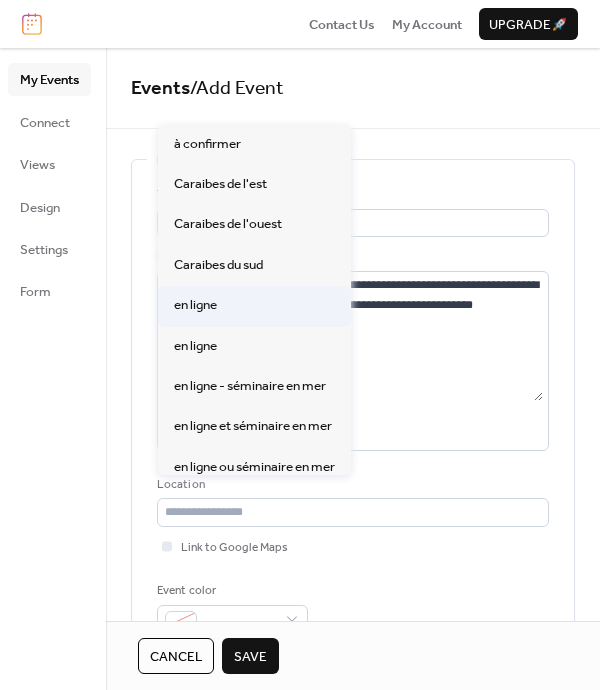type on "********" 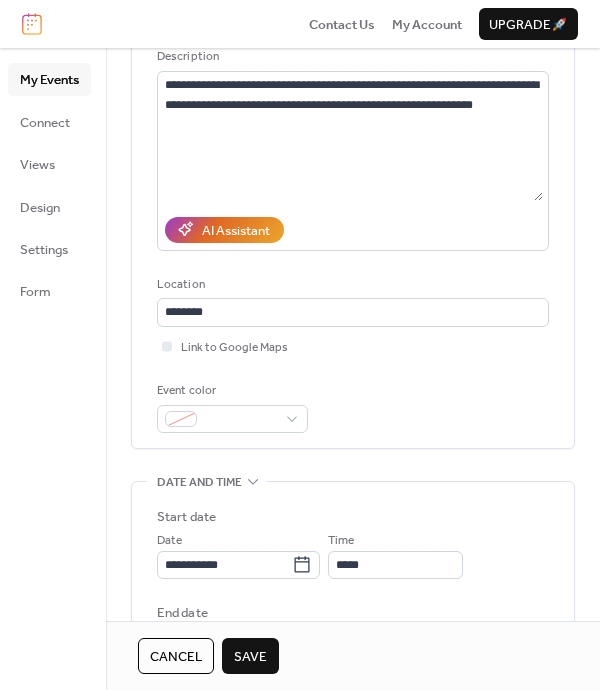 scroll, scrollTop: 266, scrollLeft: 0, axis: vertical 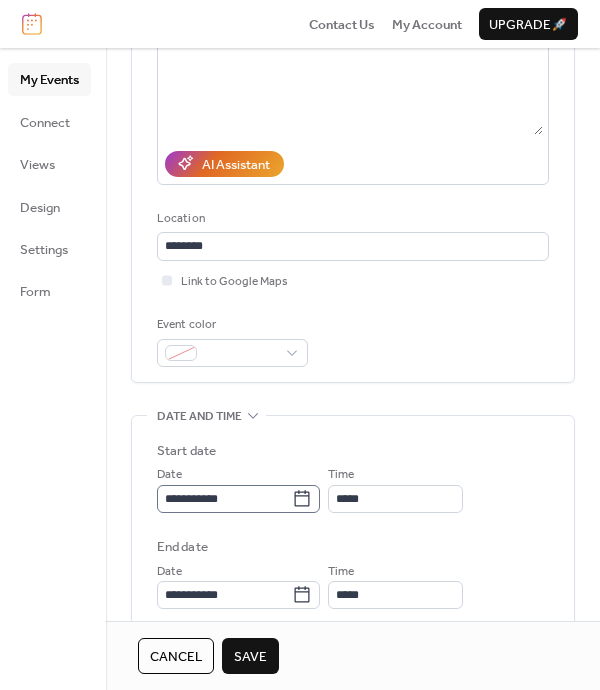 click 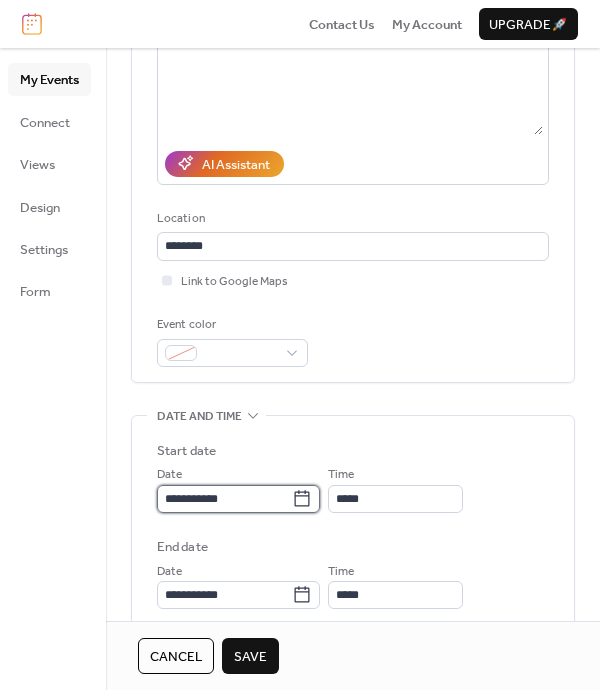 click on "**********" at bounding box center [224, 499] 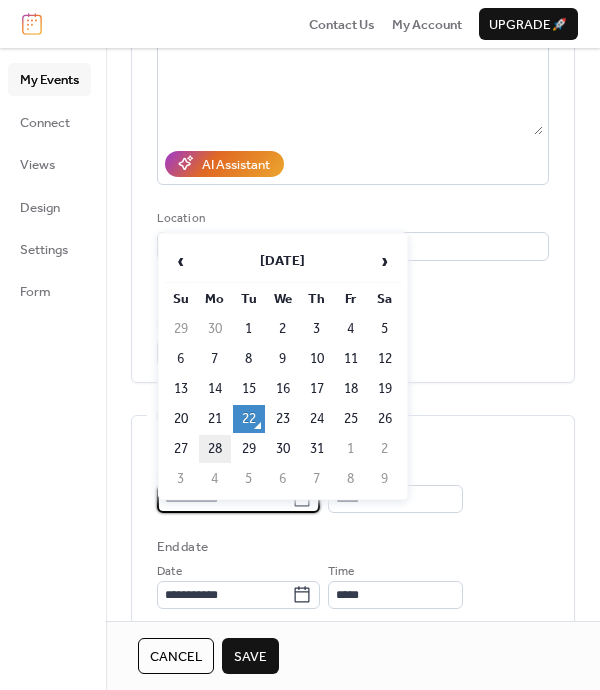 click on "28" at bounding box center (215, 449) 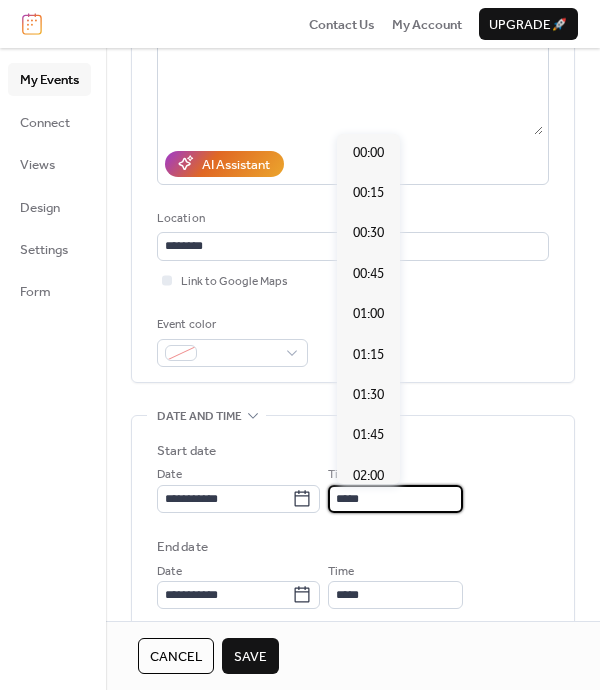 click on "*****" at bounding box center [395, 499] 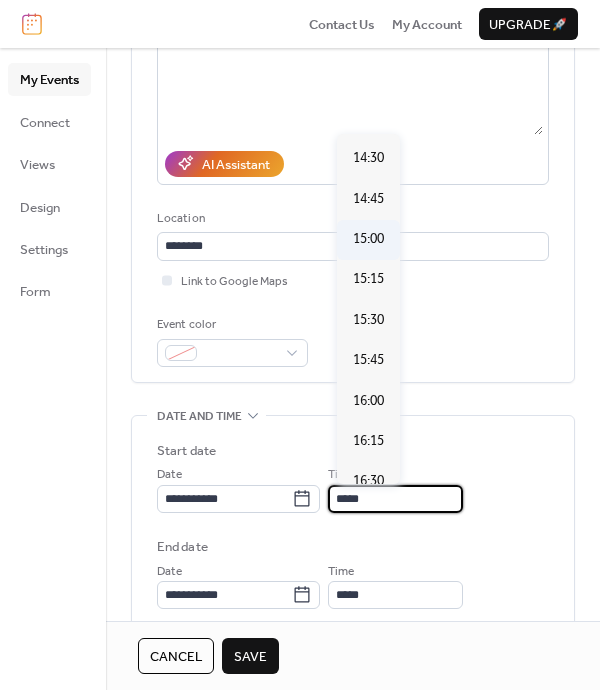 scroll, scrollTop: 2339, scrollLeft: 0, axis: vertical 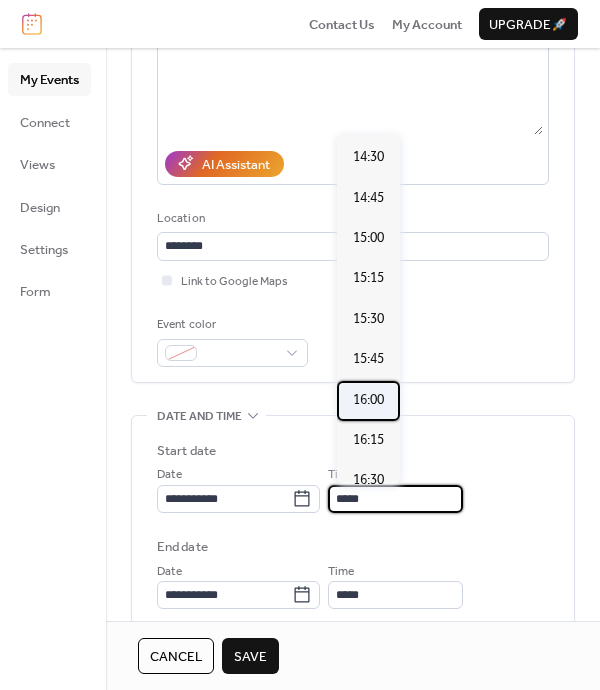 click on "16:00" at bounding box center [368, 400] 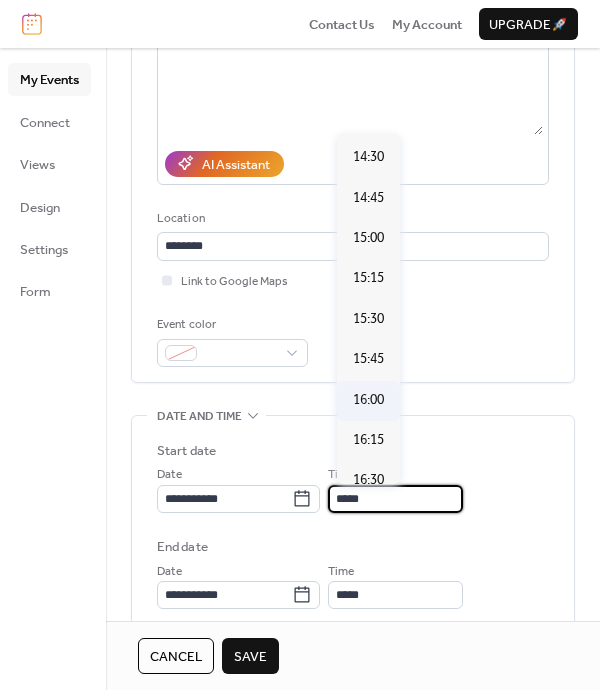 type on "*****" 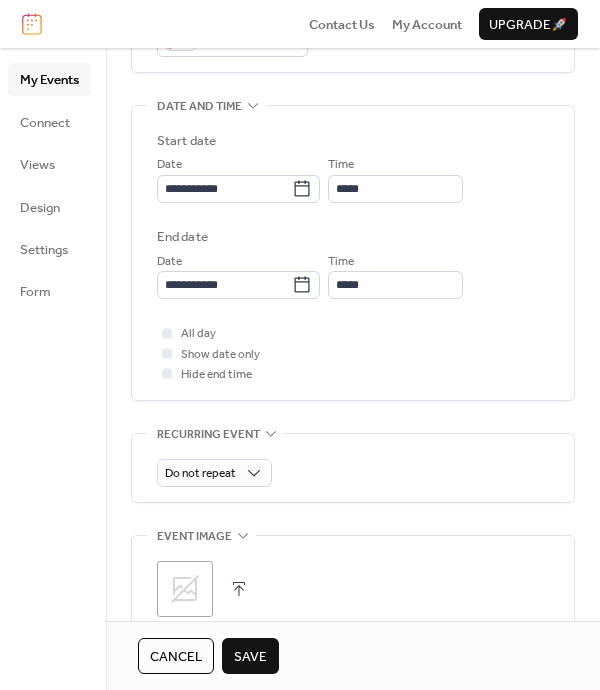 scroll, scrollTop: 600, scrollLeft: 0, axis: vertical 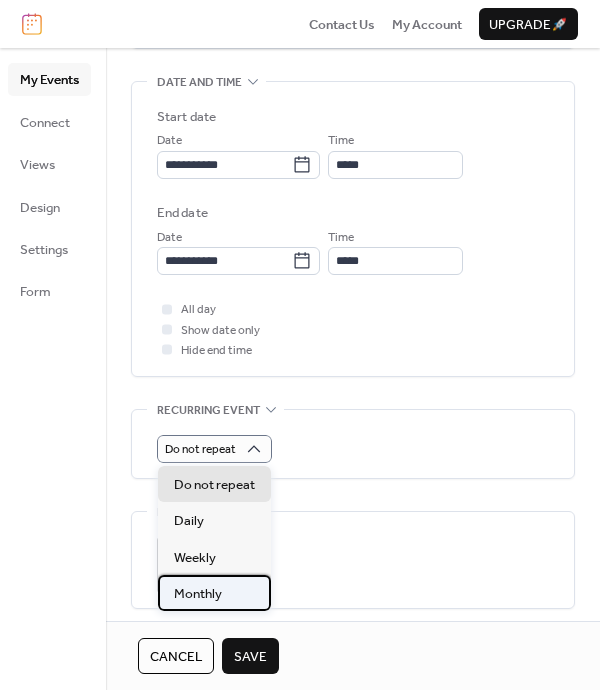 click on "Monthly" at bounding box center (198, 594) 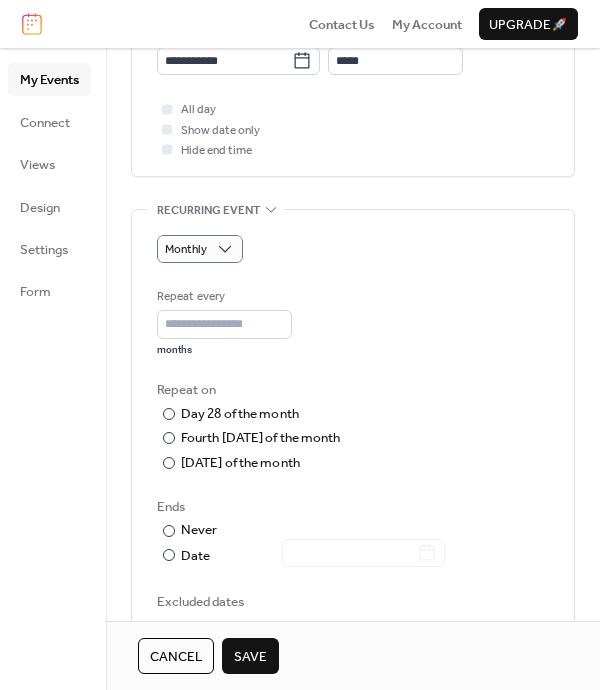 scroll, scrollTop: 866, scrollLeft: 0, axis: vertical 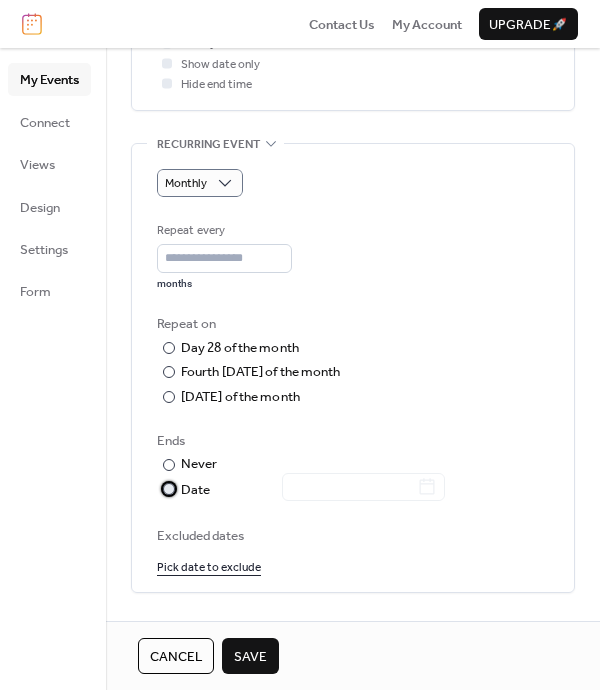 click on "Date" at bounding box center (313, 490) 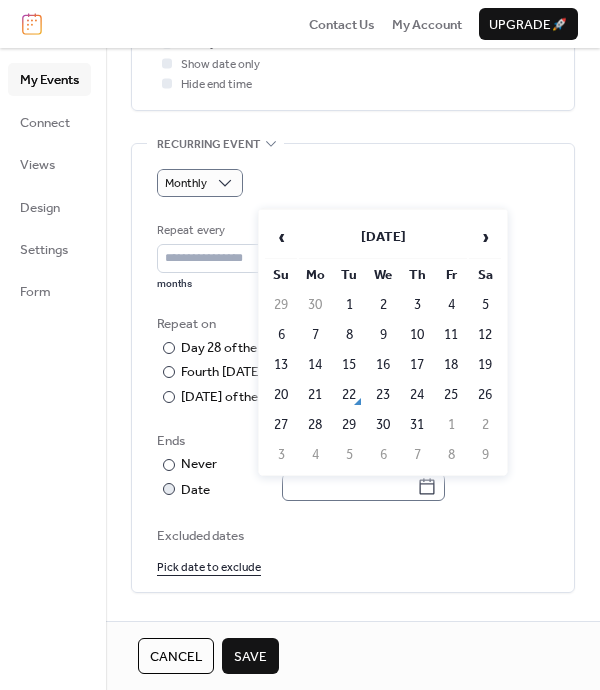 click 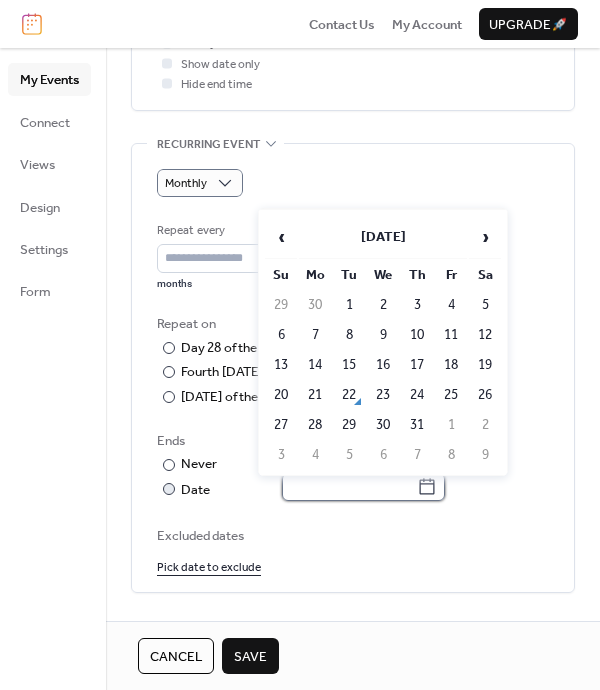 click at bounding box center (349, 487) 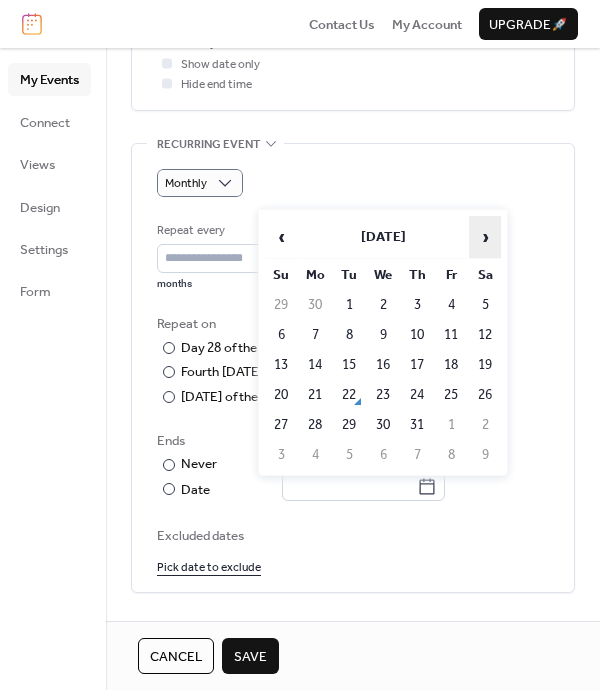 click on "›" at bounding box center [485, 237] 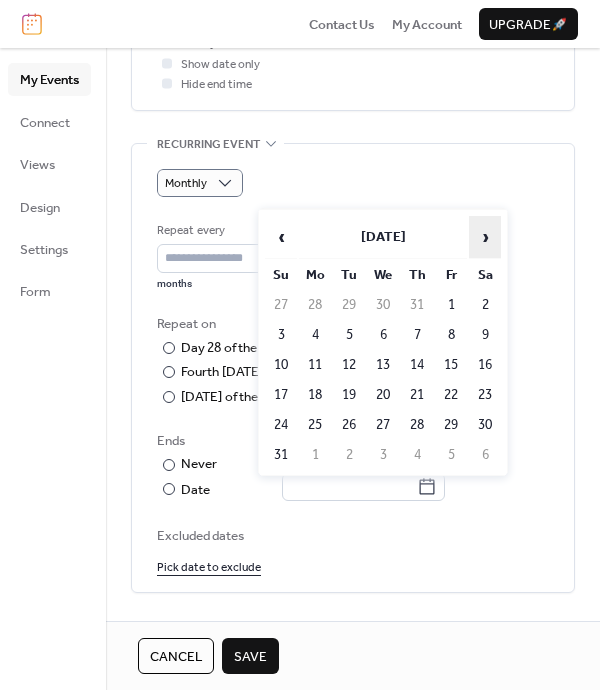 click on "›" at bounding box center (485, 237) 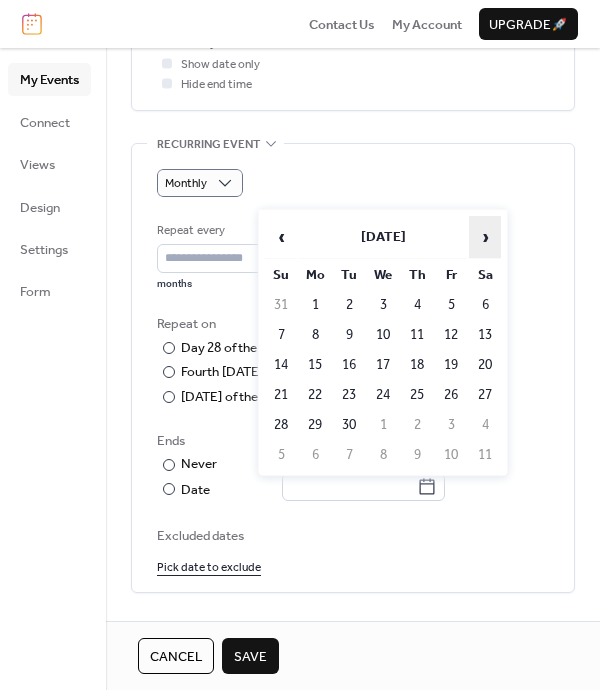 click on "›" at bounding box center [485, 237] 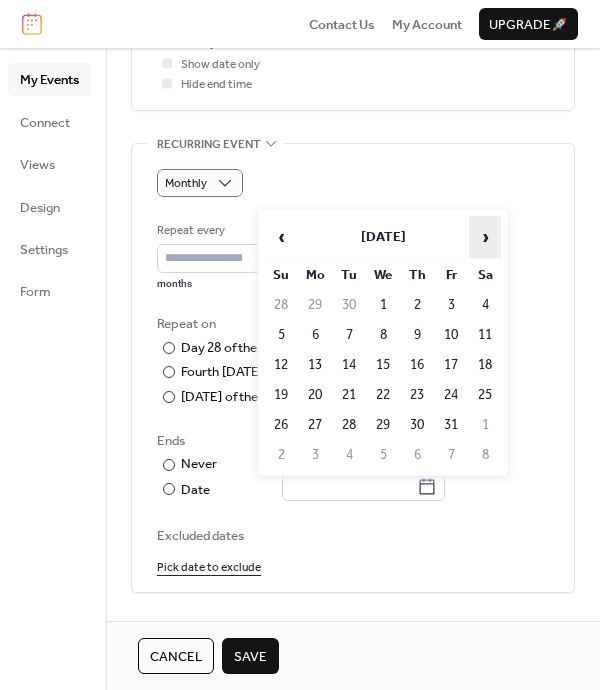 click on "›" at bounding box center [485, 237] 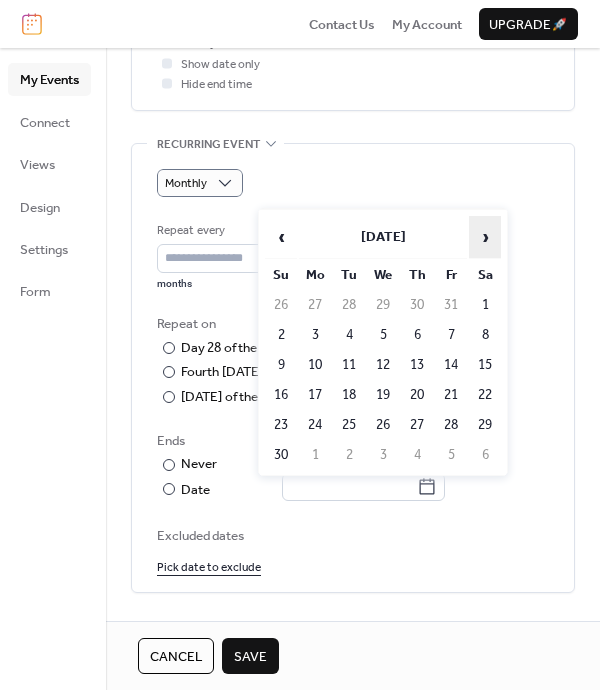 click on "›" at bounding box center [485, 237] 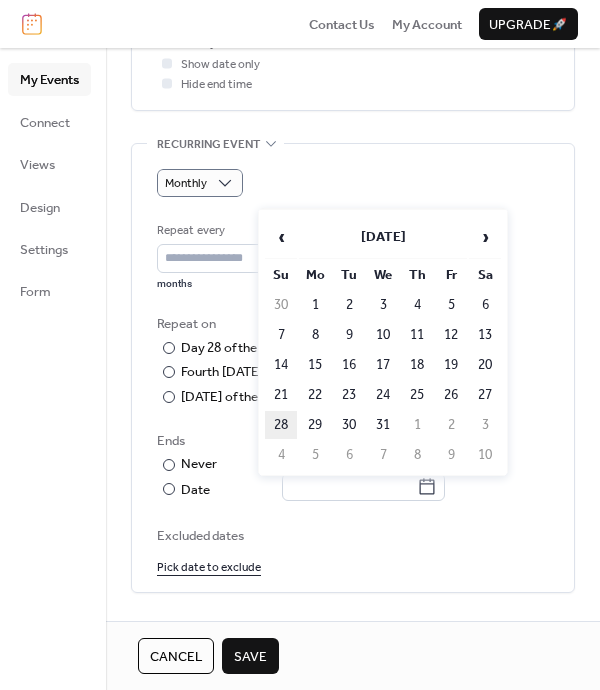 click on "28" at bounding box center (281, 425) 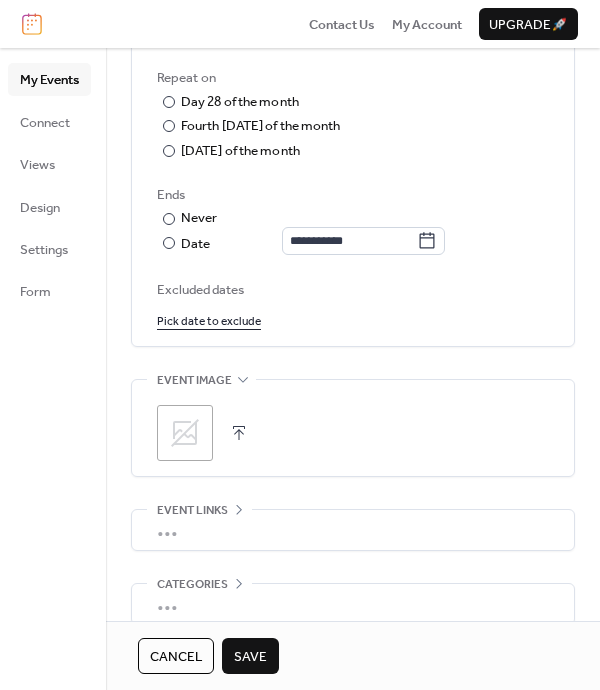 scroll, scrollTop: 1133, scrollLeft: 0, axis: vertical 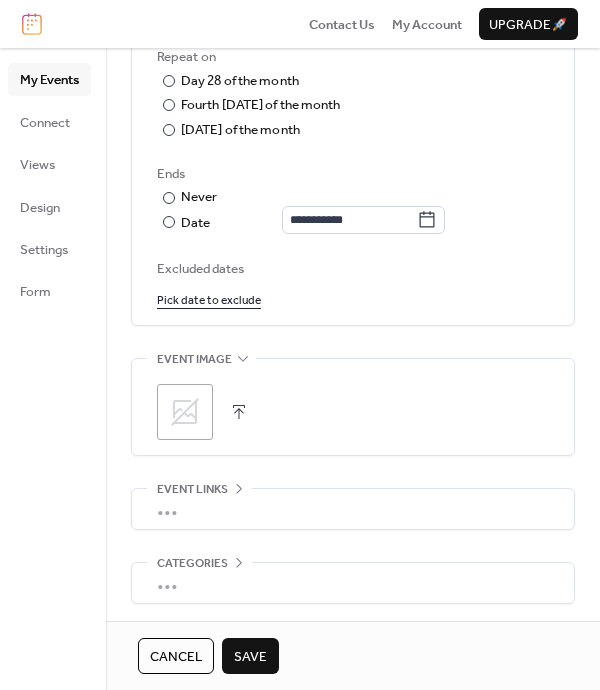 click 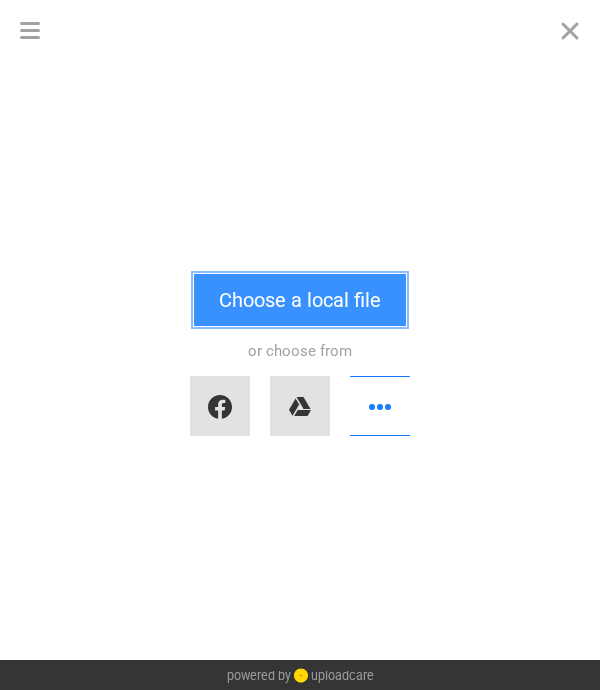 click on "Choose a local file" at bounding box center (300, 300) 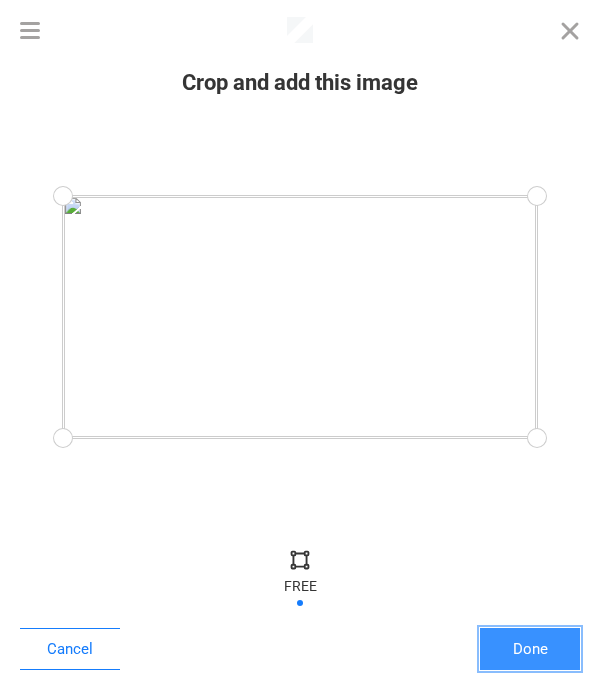 click on "Done" at bounding box center [530, 649] 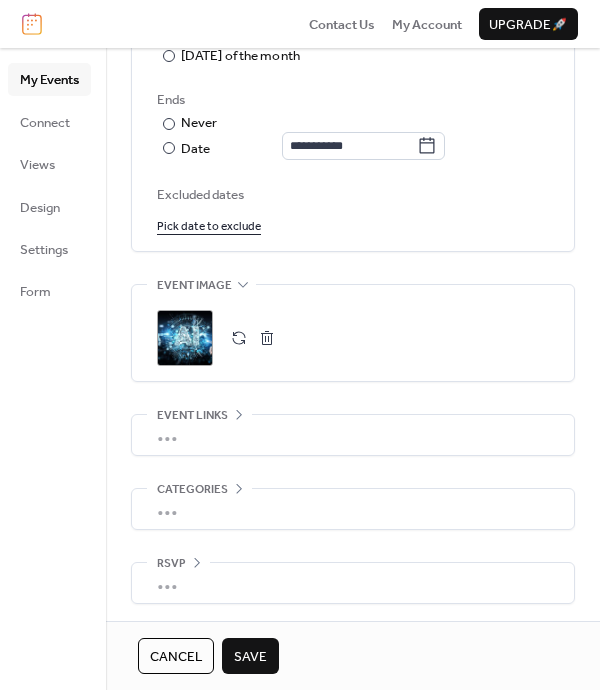 scroll, scrollTop: 1208, scrollLeft: 0, axis: vertical 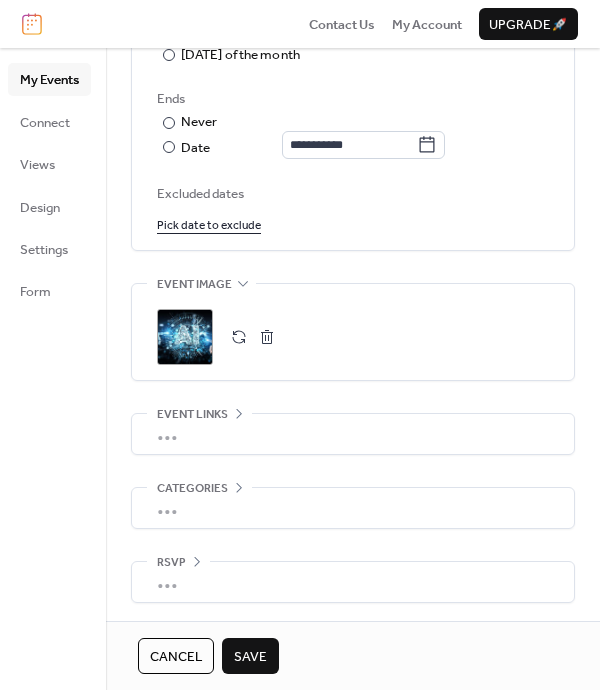 click on "•••" at bounding box center (353, 508) 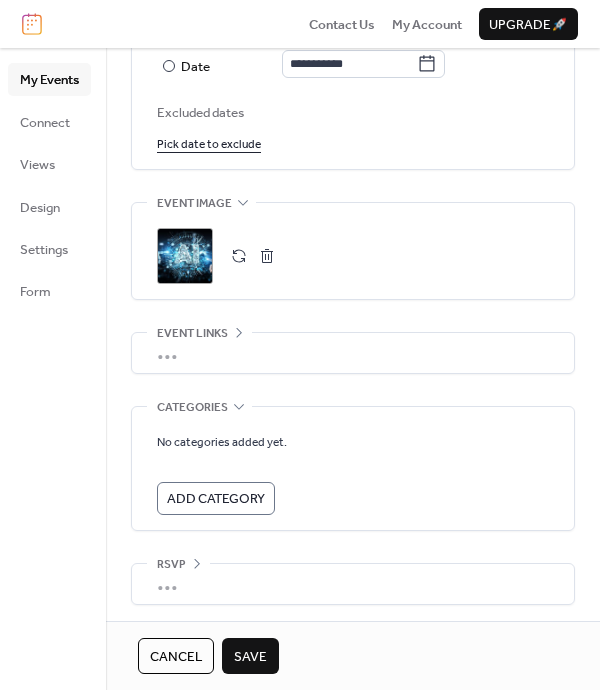 scroll, scrollTop: 1290, scrollLeft: 0, axis: vertical 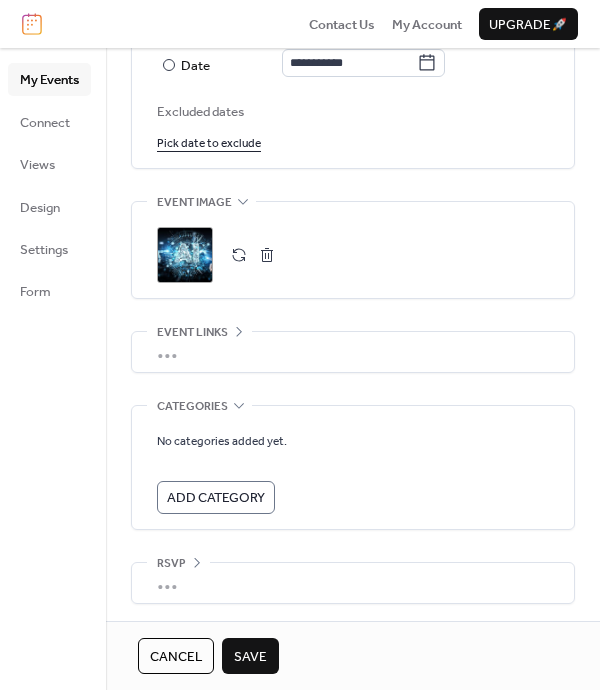 click on "Save" at bounding box center [250, 657] 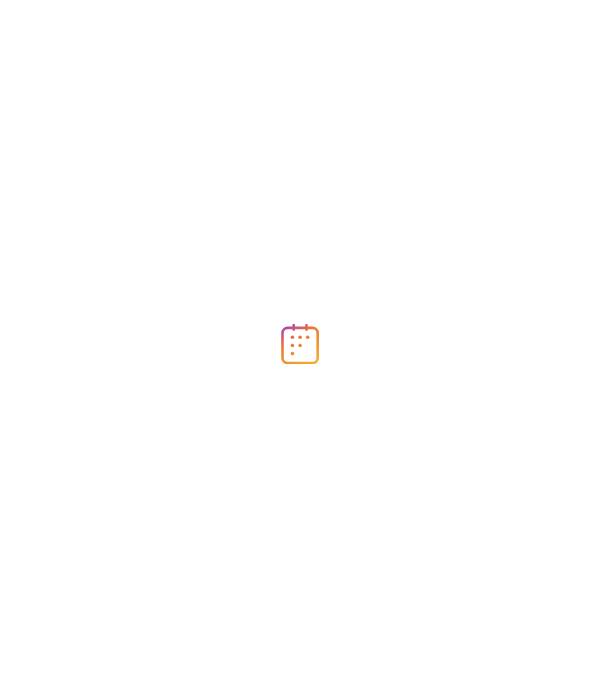 scroll, scrollTop: 0, scrollLeft: 0, axis: both 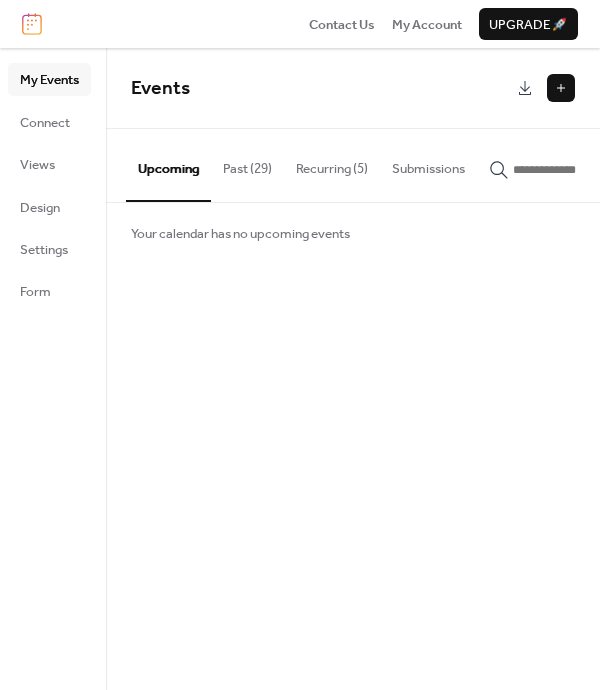 click on "Recurring (5)" at bounding box center [332, 164] 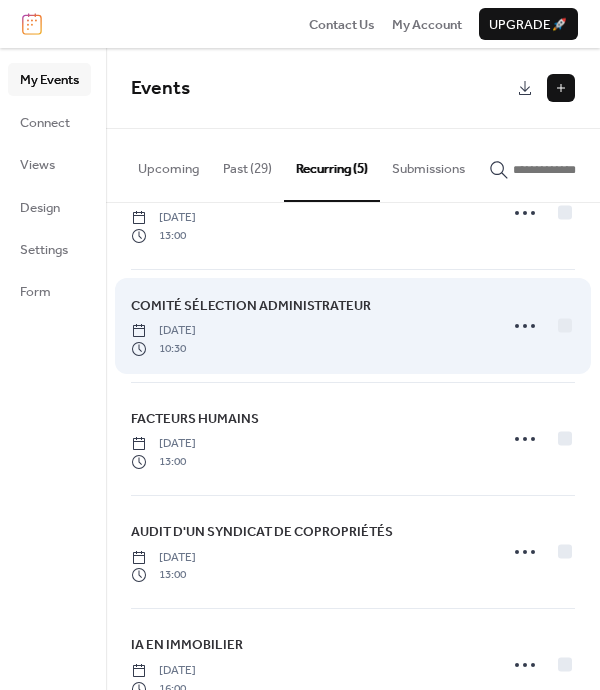 scroll, scrollTop: 123, scrollLeft: 0, axis: vertical 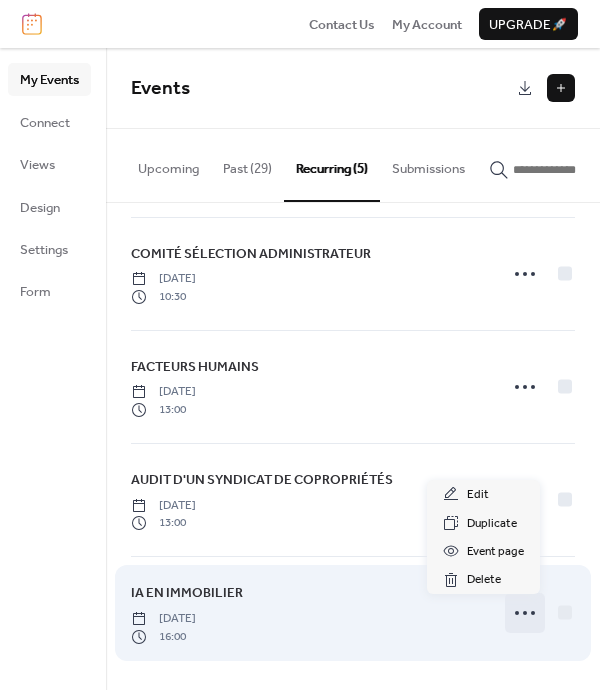 click 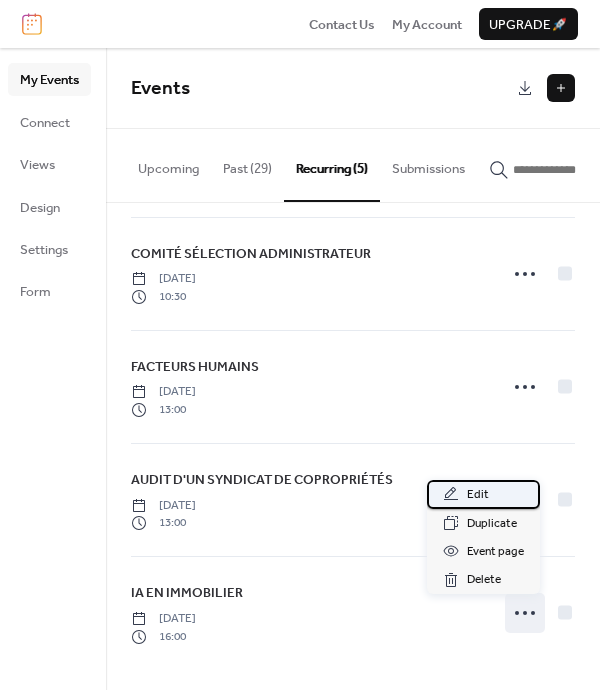 click on "Edit" at bounding box center [478, 495] 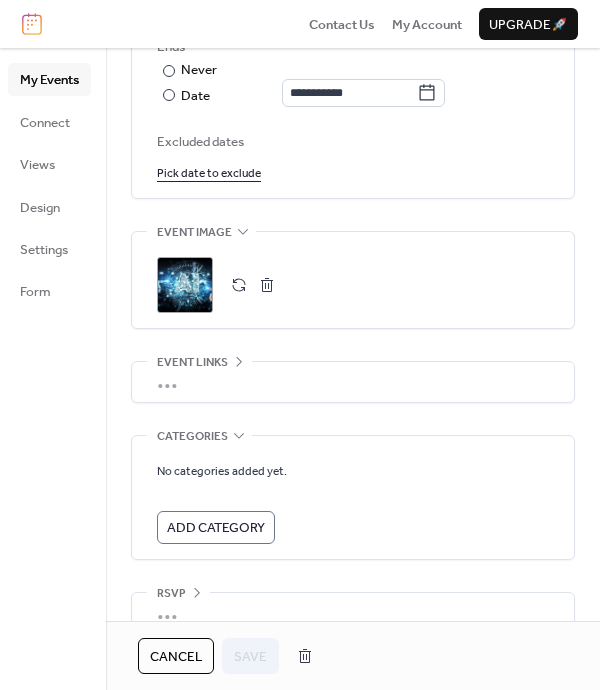 scroll, scrollTop: 1266, scrollLeft: 0, axis: vertical 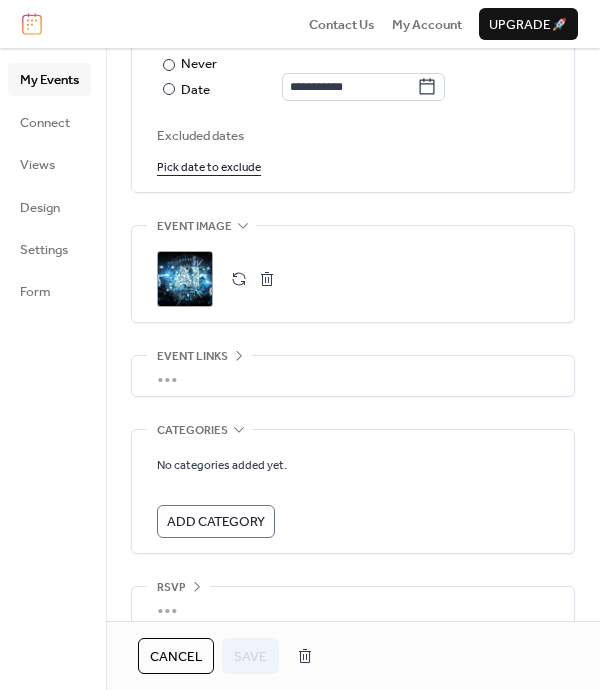 click on "•••" at bounding box center [353, 376] 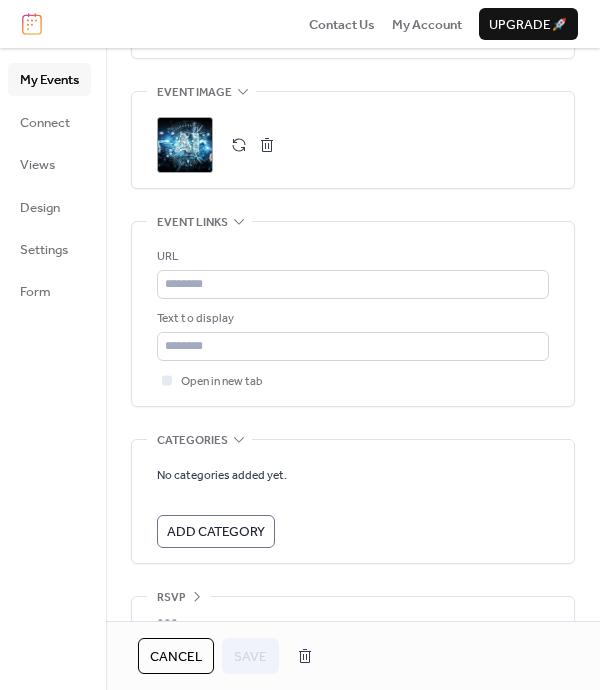 scroll, scrollTop: 1434, scrollLeft: 0, axis: vertical 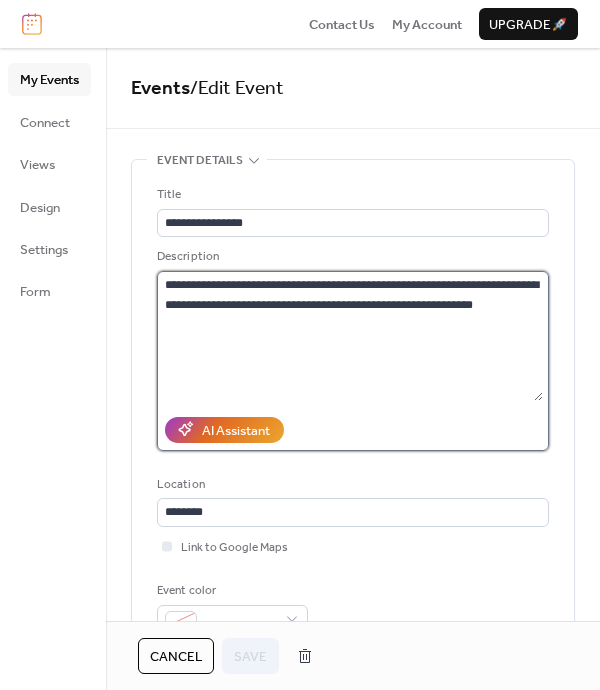 click on "**********" at bounding box center [350, 336] 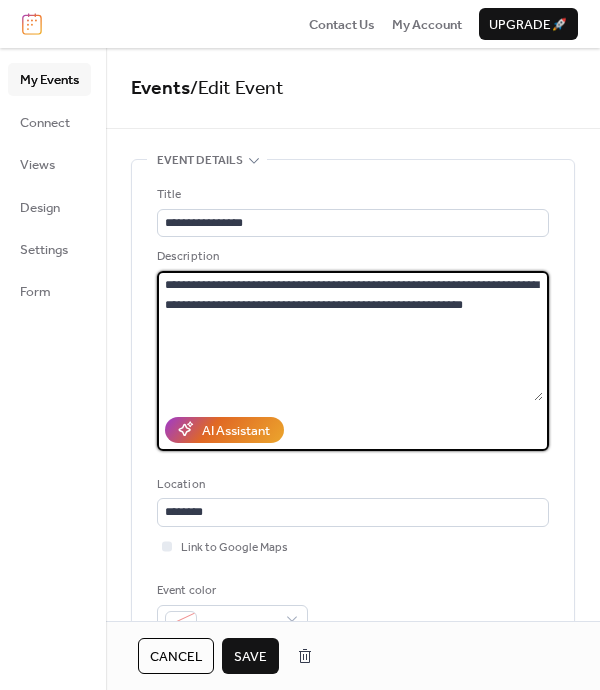 click on "**********" at bounding box center [350, 336] 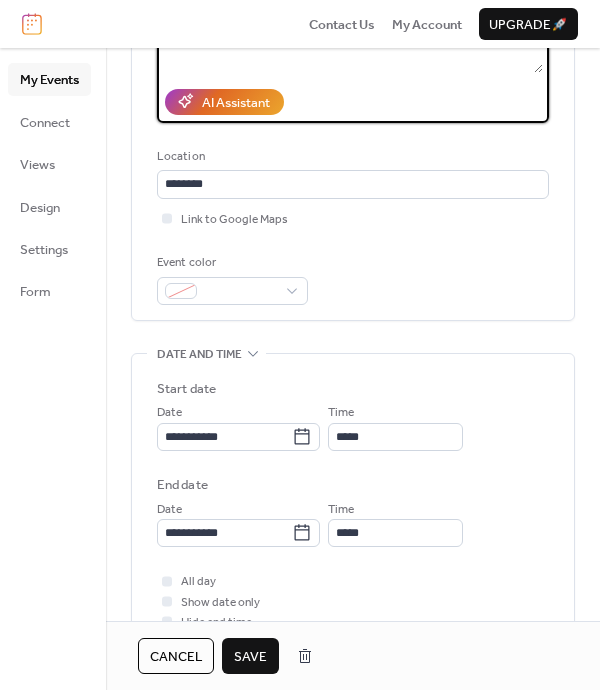 scroll, scrollTop: 333, scrollLeft: 0, axis: vertical 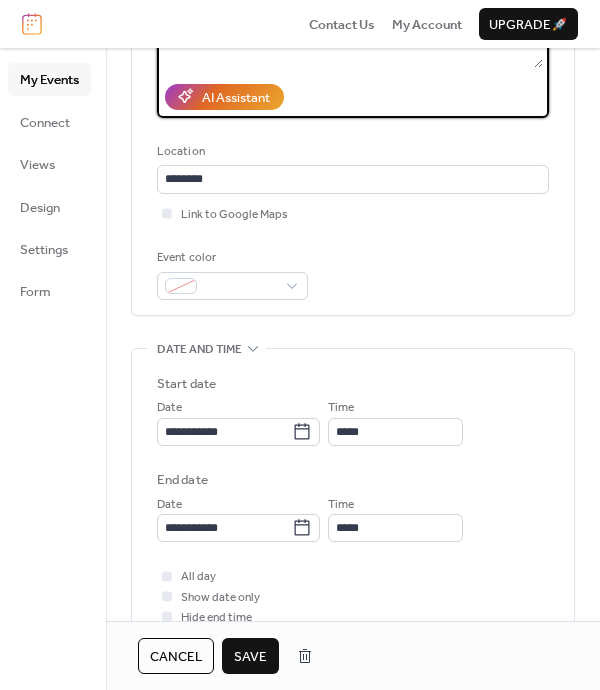 type on "**********" 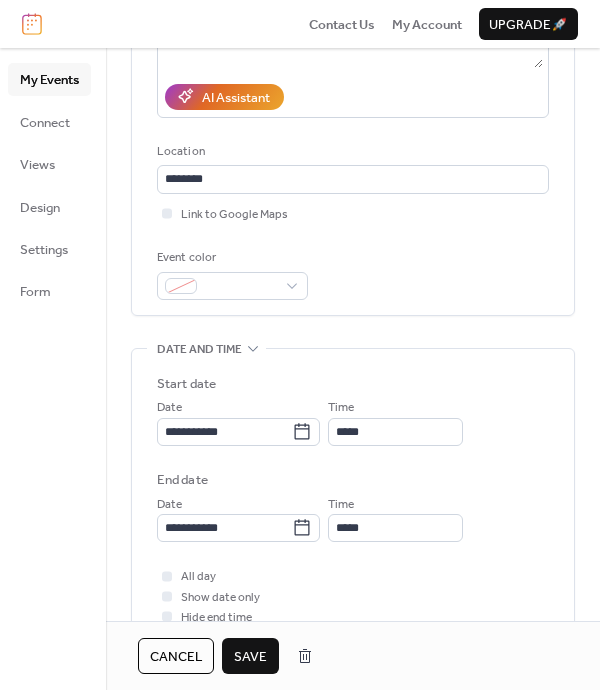 click on "Save" at bounding box center (250, 657) 